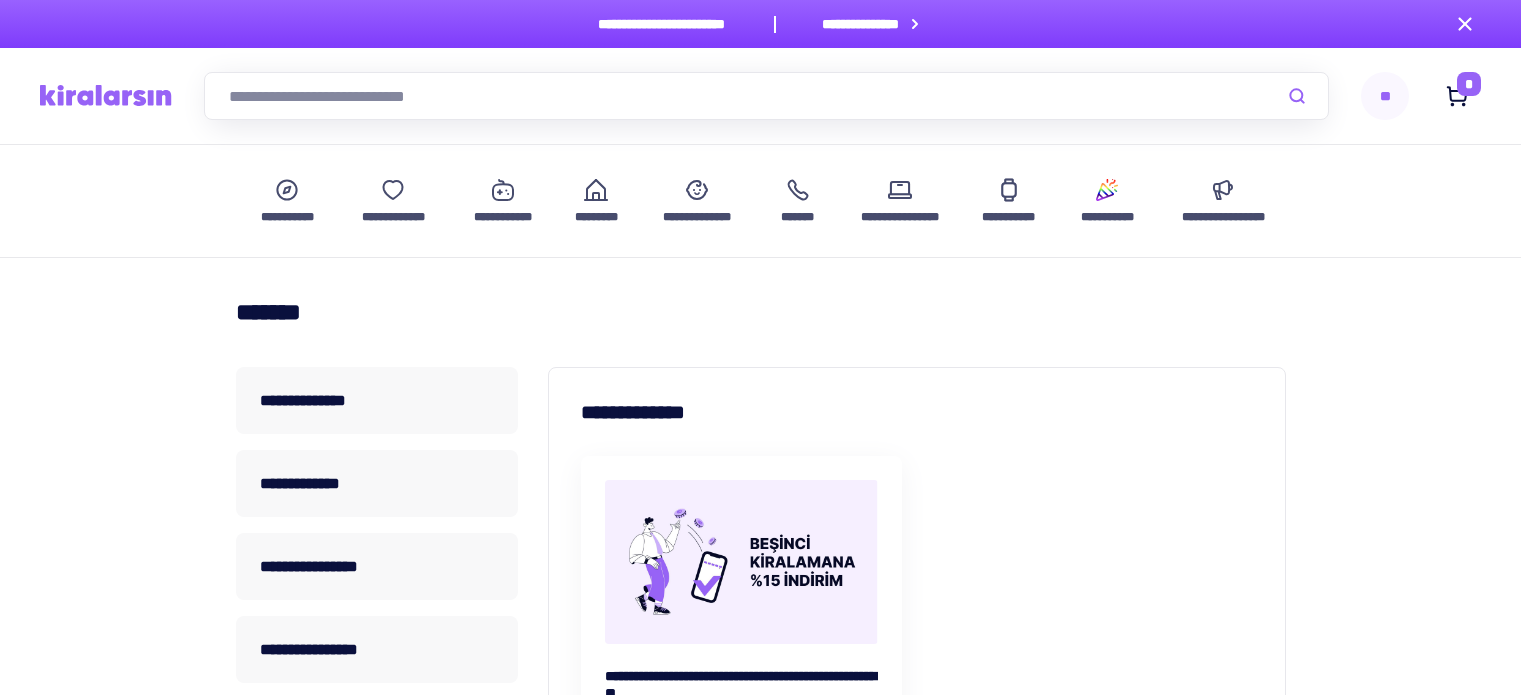 scroll, scrollTop: 0, scrollLeft: 0, axis: both 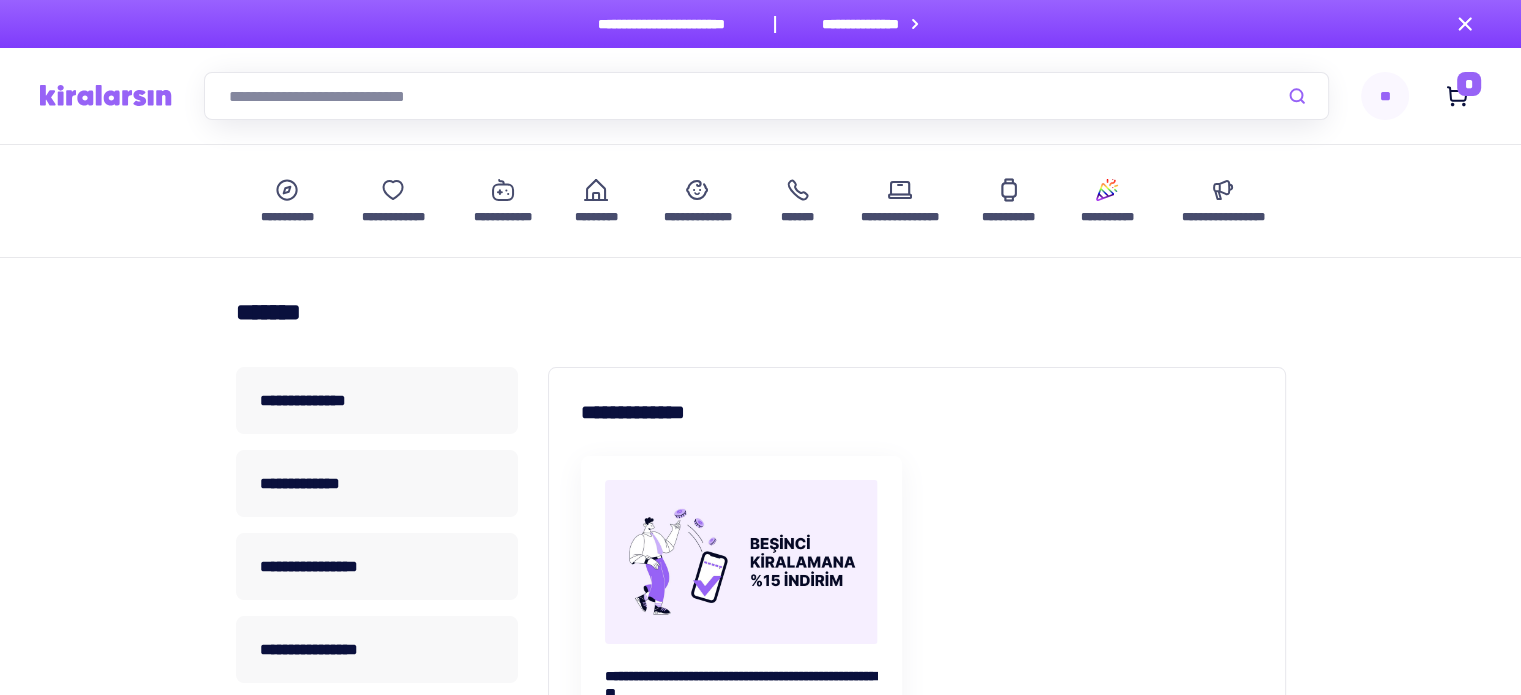 click on "**********" at bounding box center (760, 96) 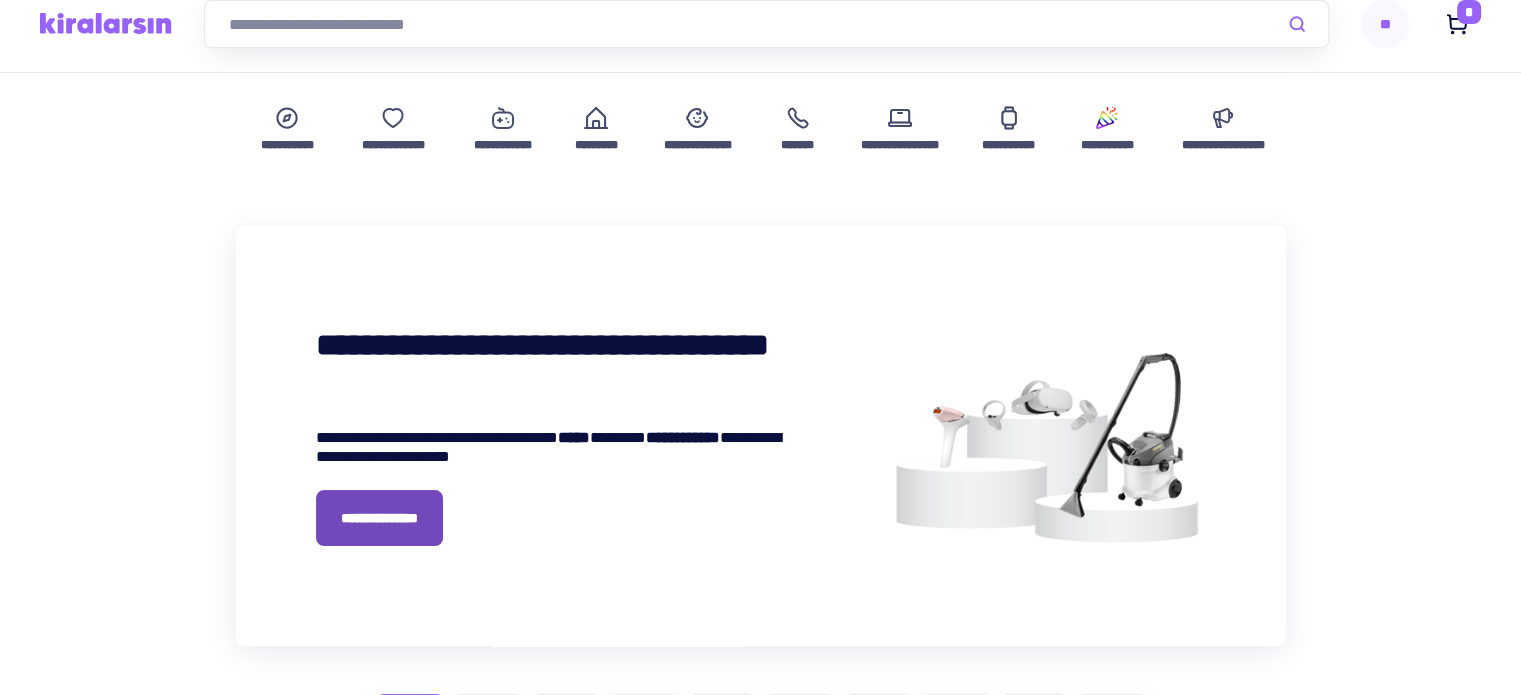 scroll, scrollTop: 100, scrollLeft: 0, axis: vertical 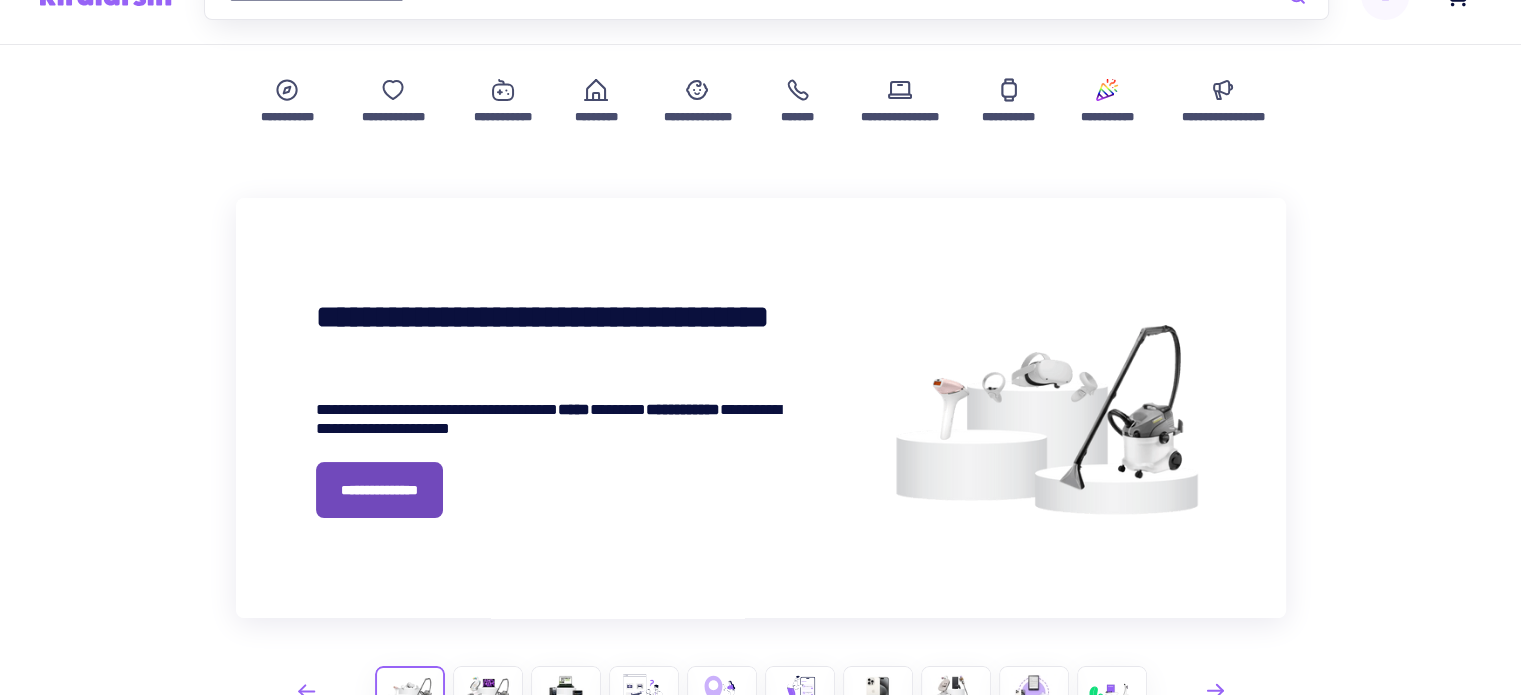 click on "**********" at bounding box center (379, 490) 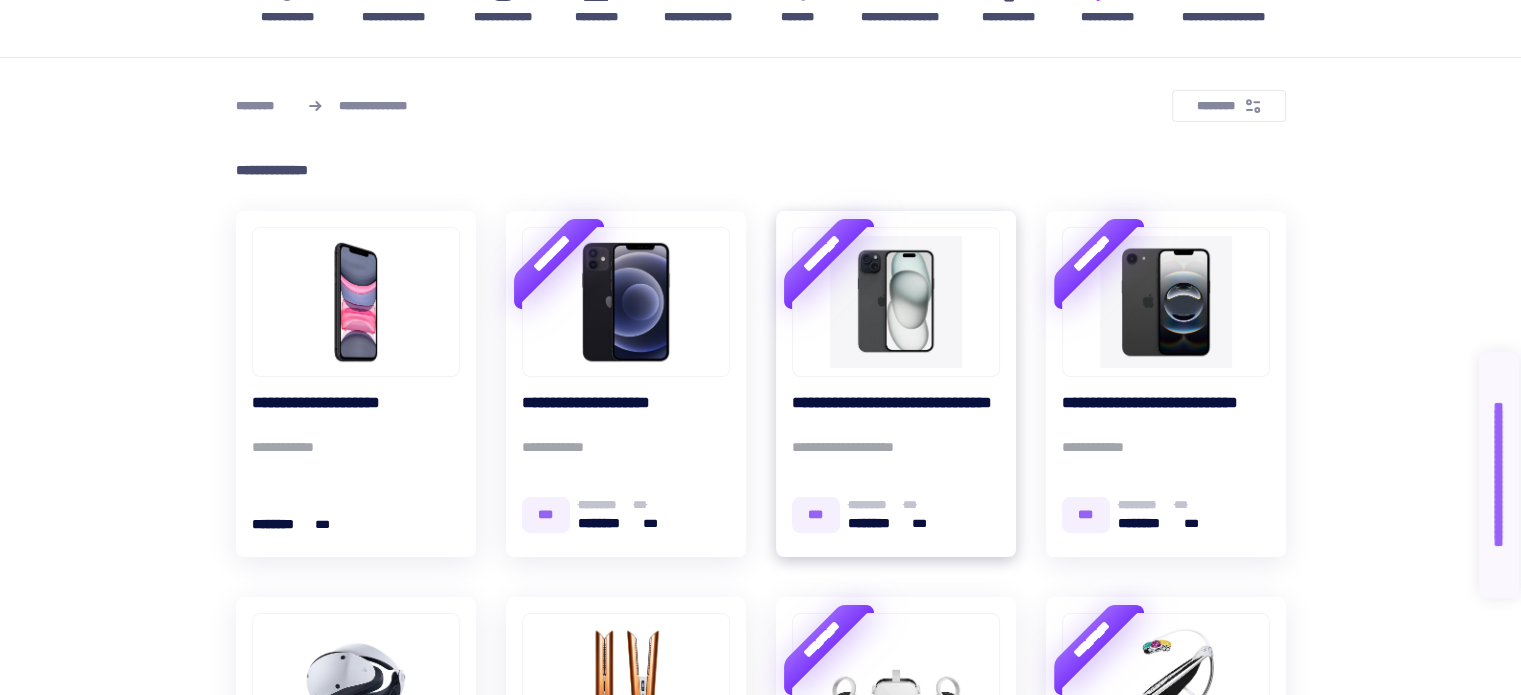 scroll, scrollTop: 700, scrollLeft: 0, axis: vertical 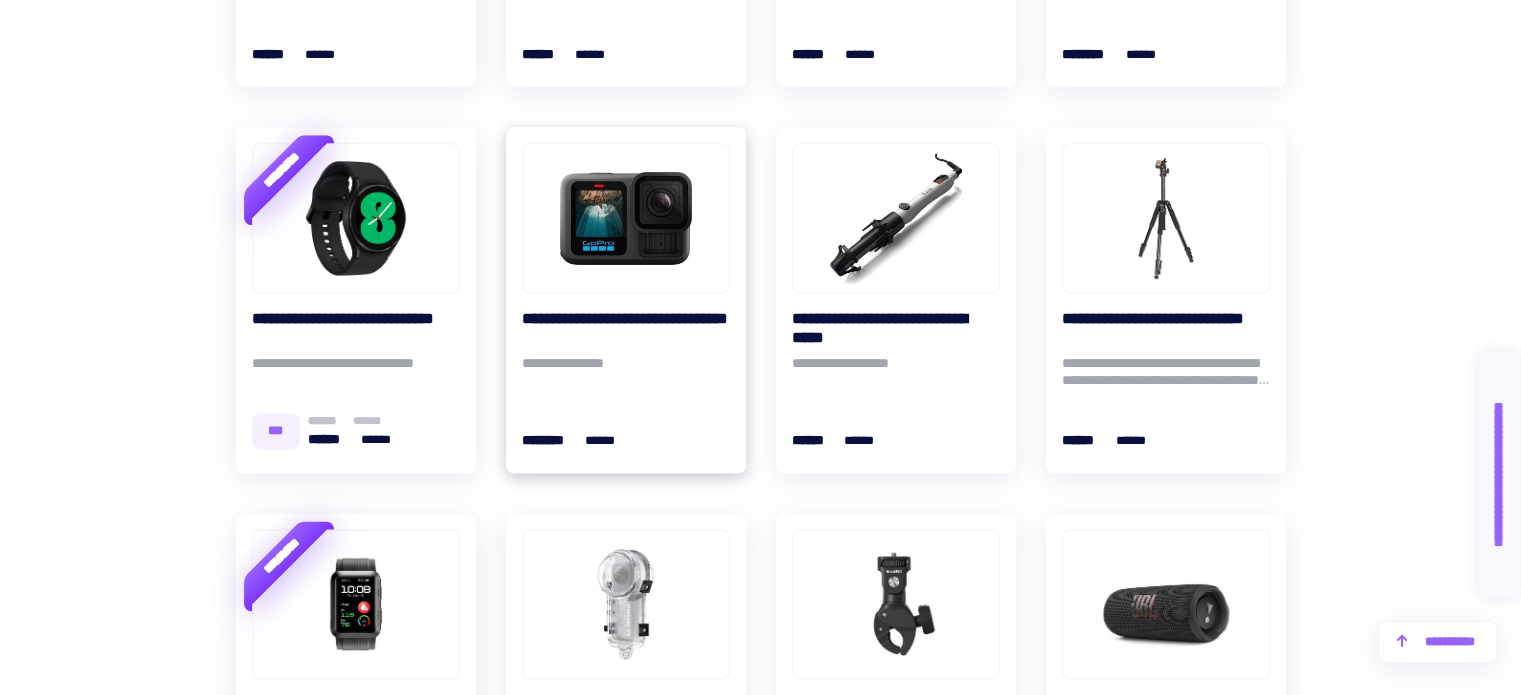 click at bounding box center (626, 218) 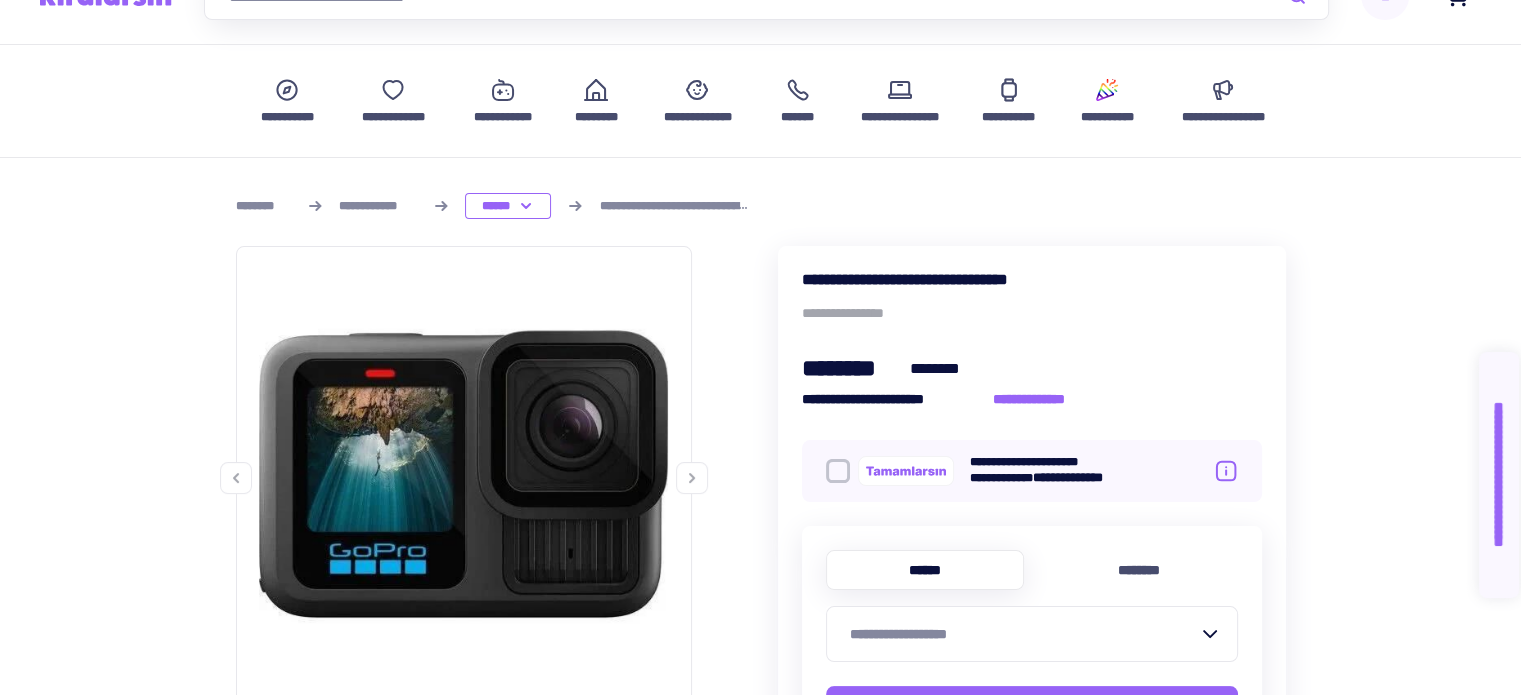 scroll, scrollTop: 300, scrollLeft: 0, axis: vertical 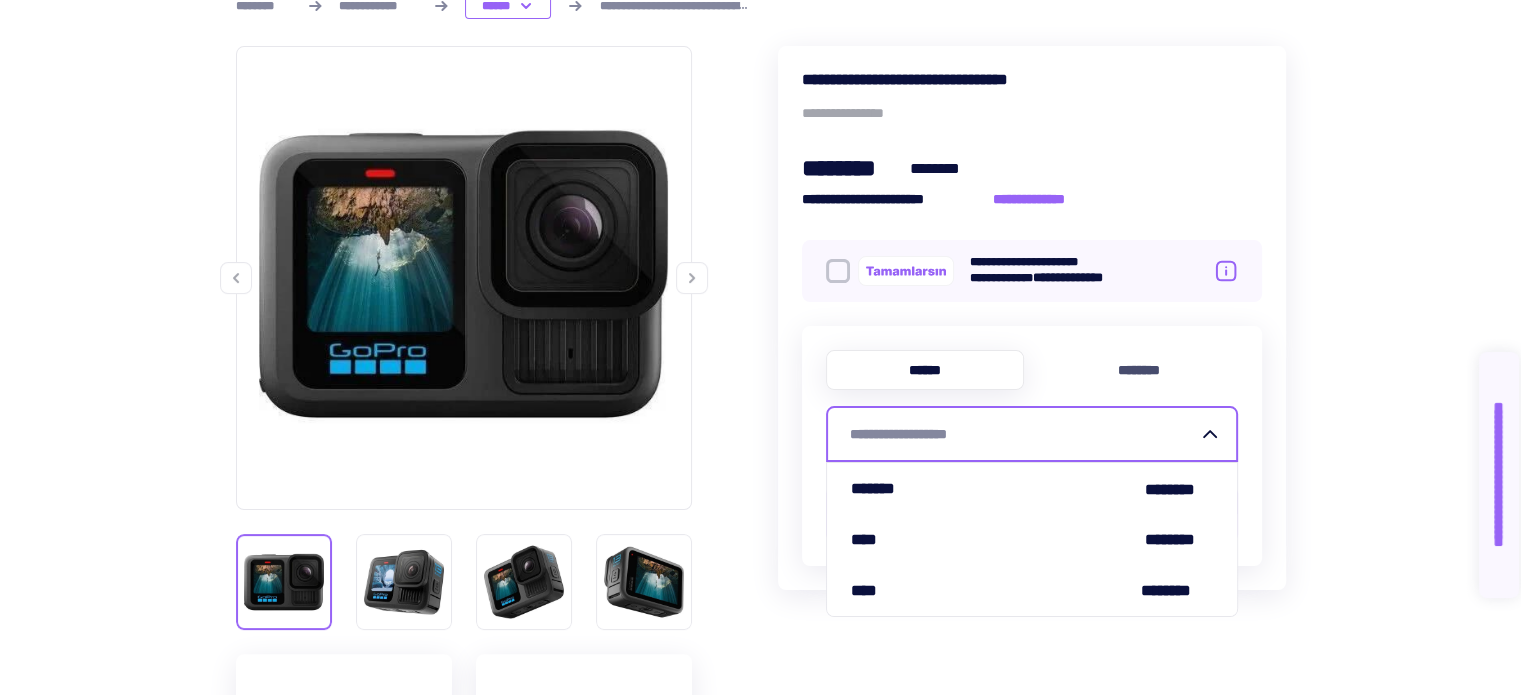 click on "**********" at bounding box center [1020, 434] 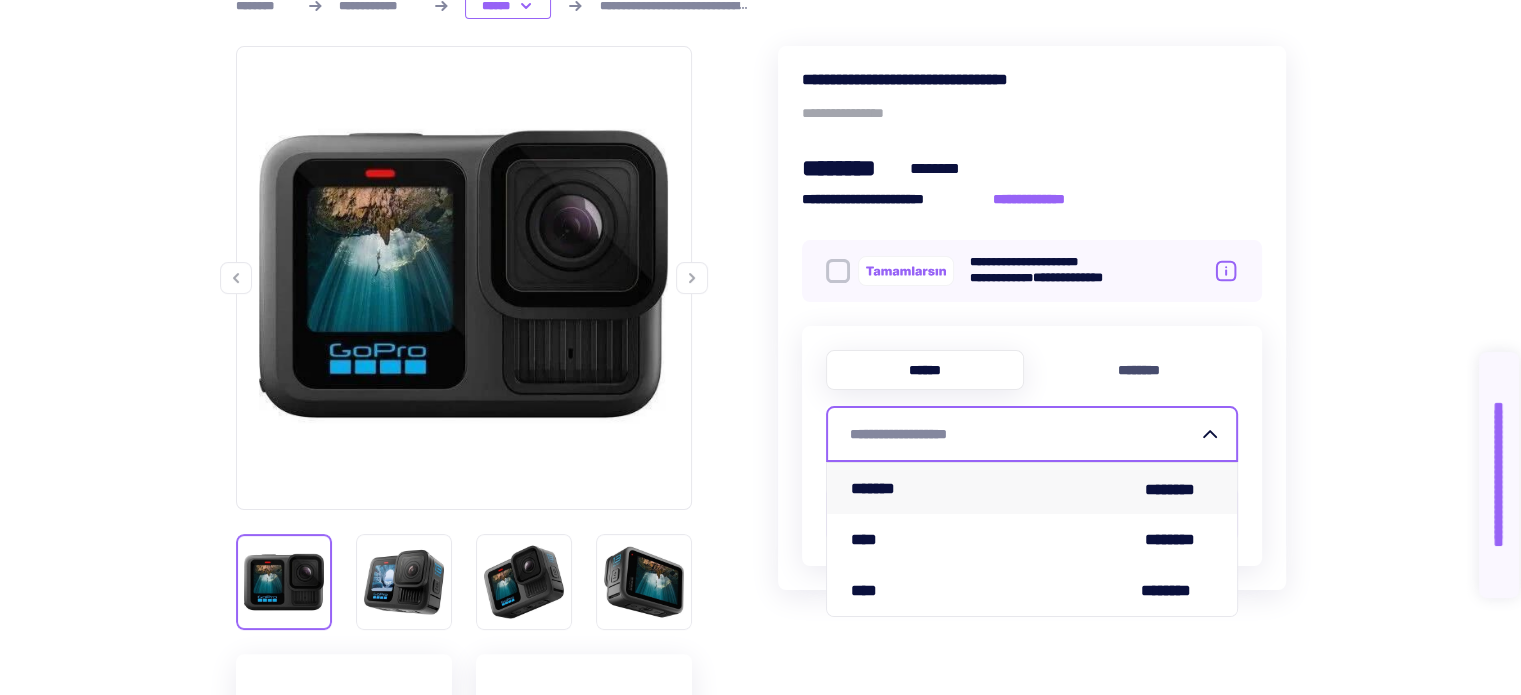 click on "******* ********" at bounding box center (1032, 488) 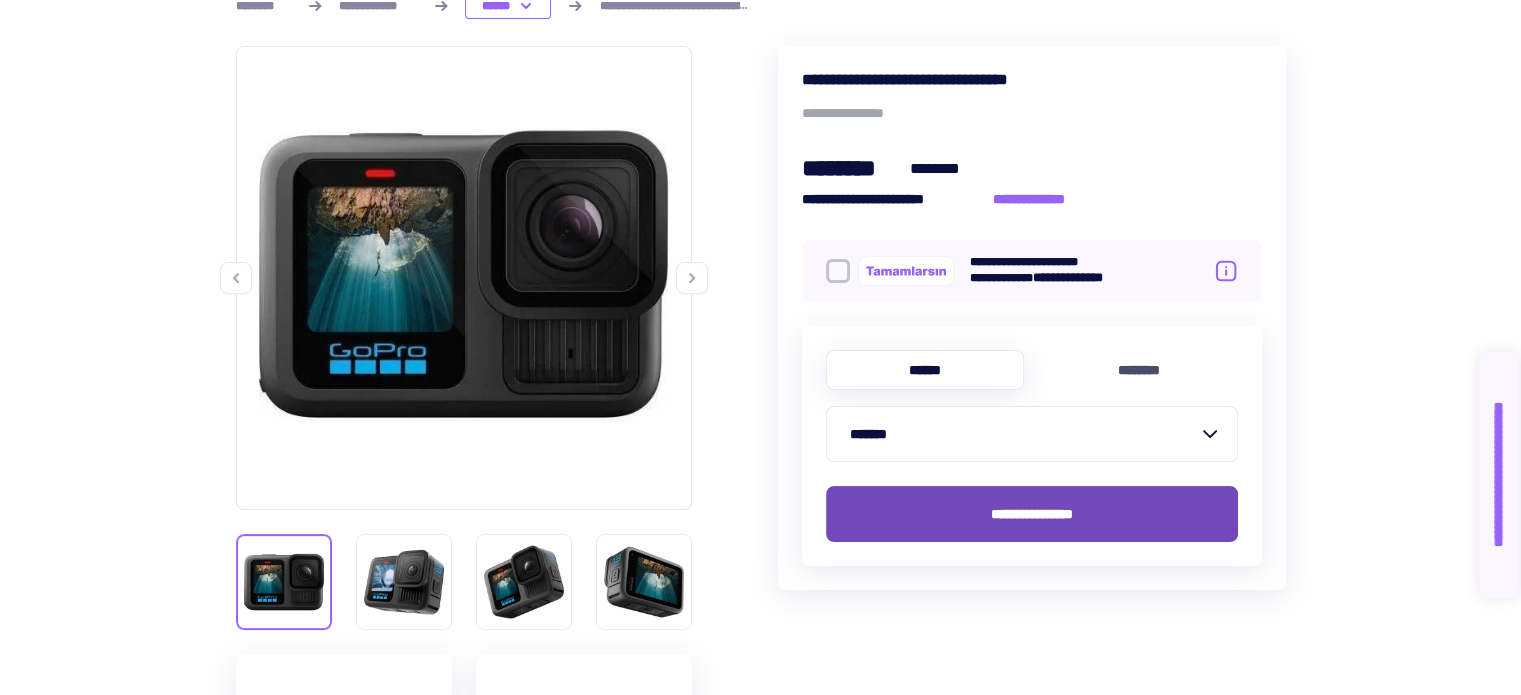 click on "**********" at bounding box center (1032, 514) 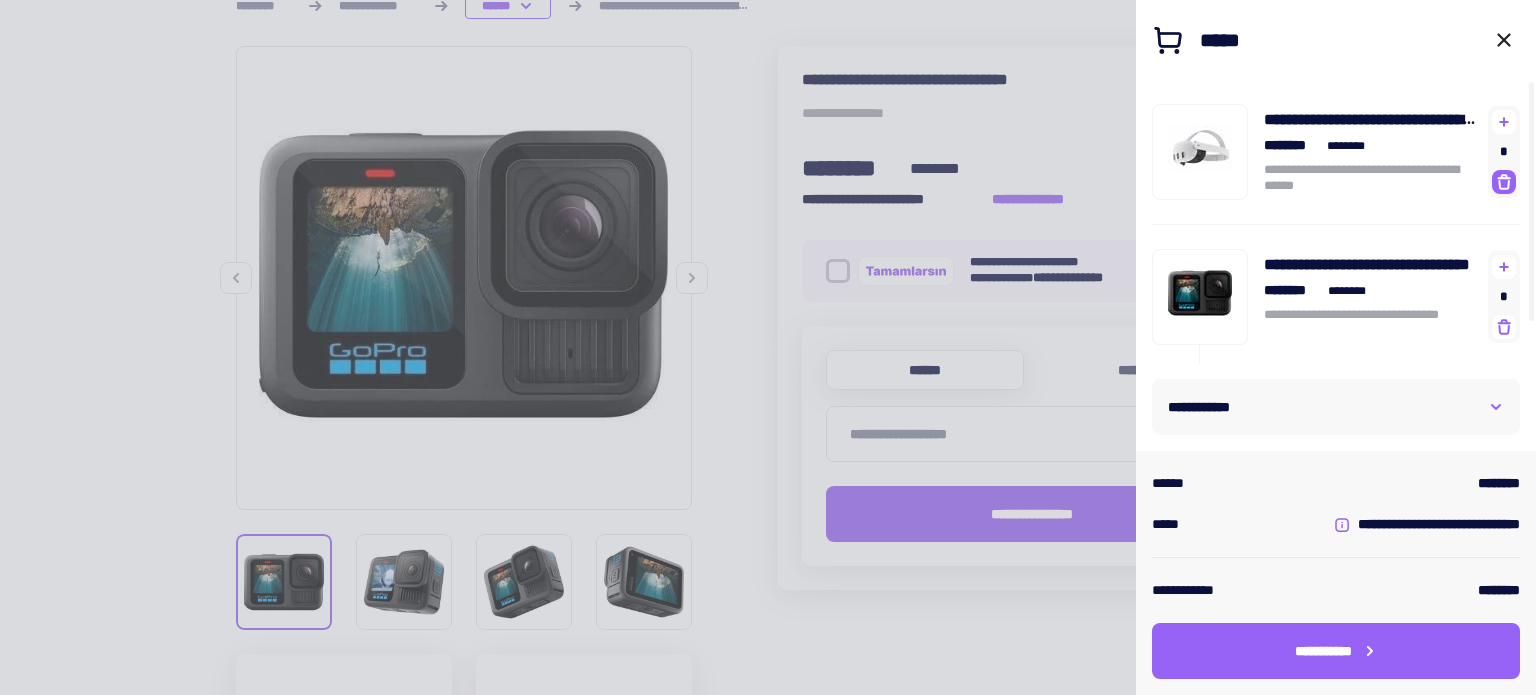 click at bounding box center [1504, 121] 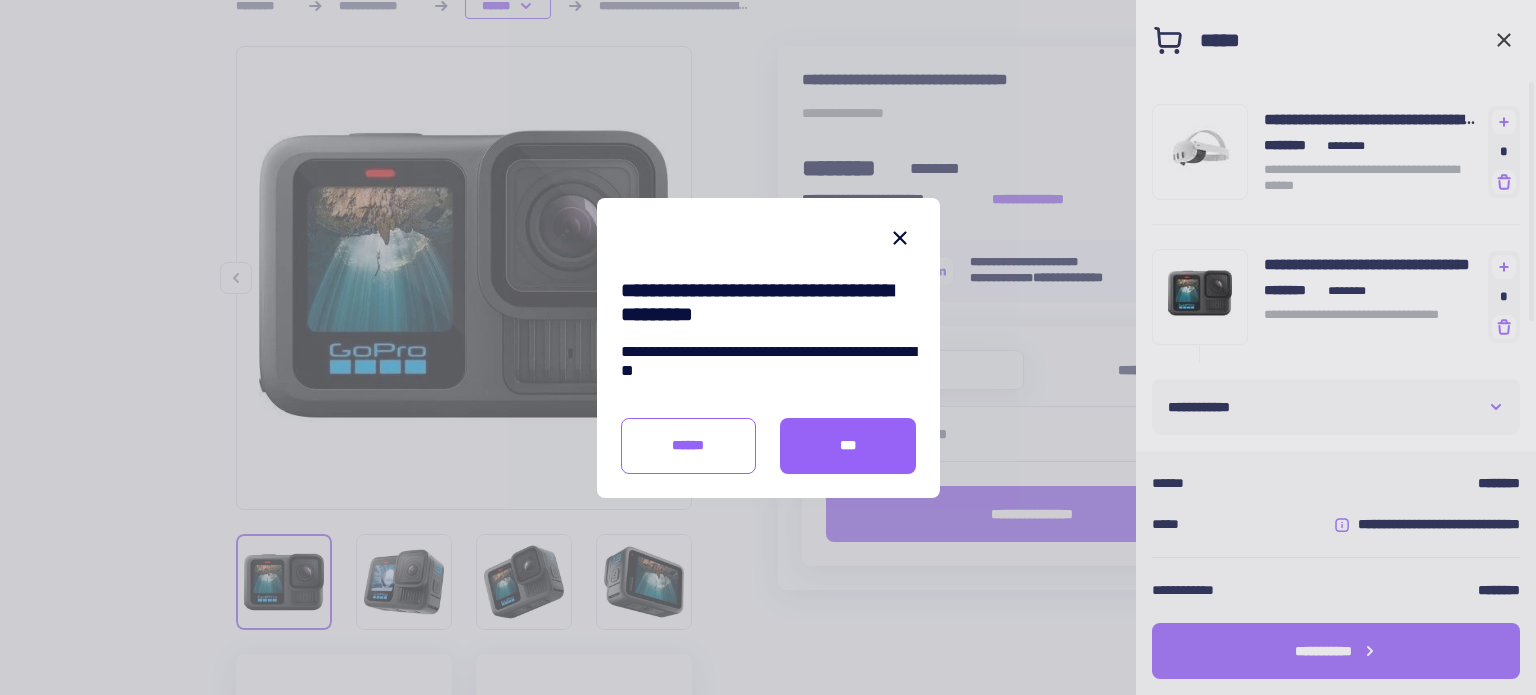 click on "***" at bounding box center (848, 445) 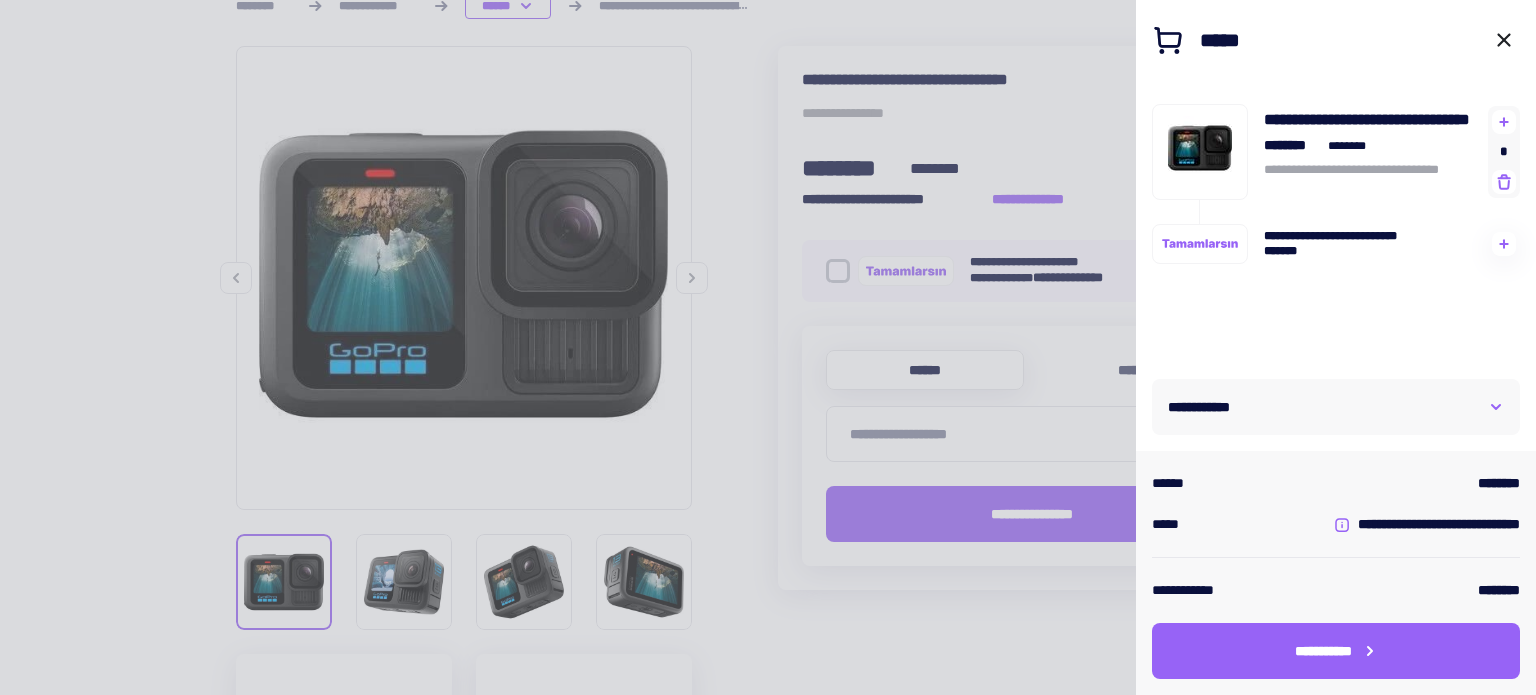 click on "**********" at bounding box center [1336, 407] 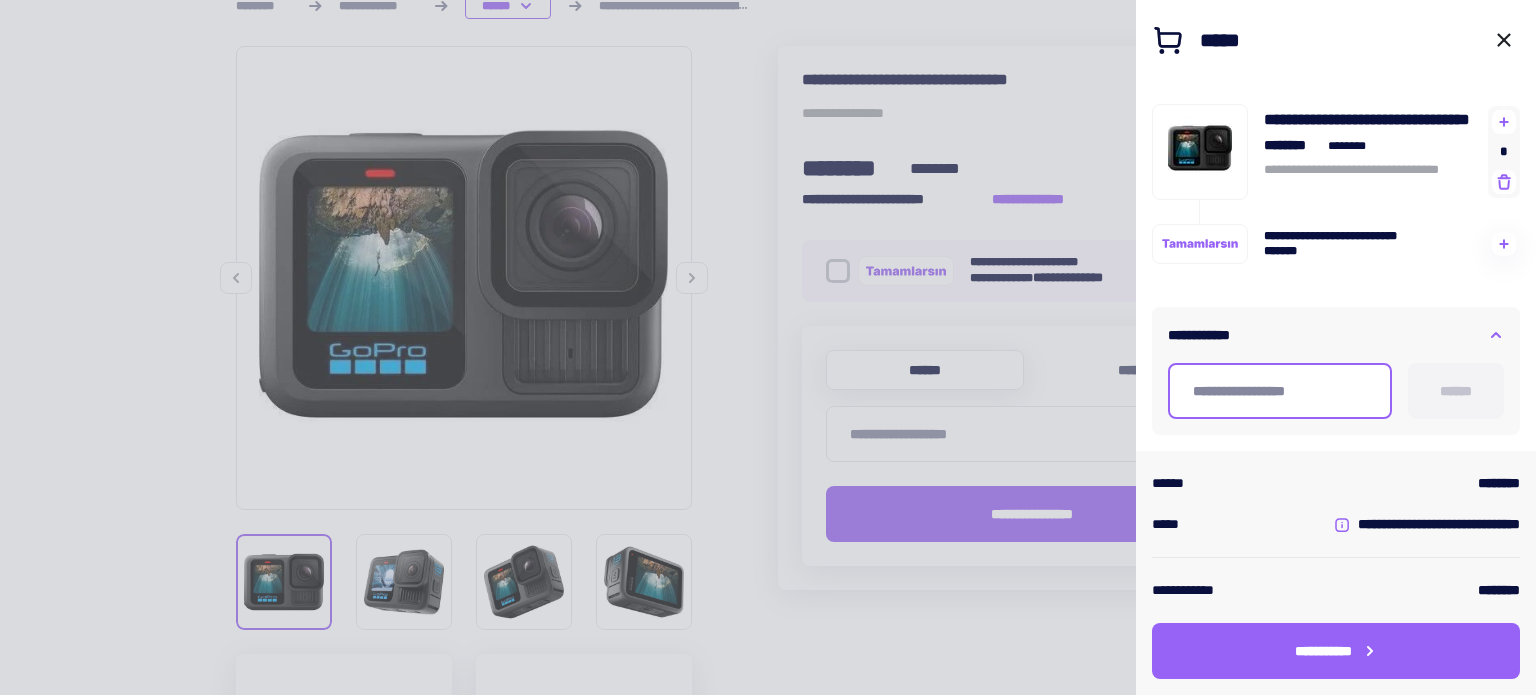 click at bounding box center [1280, 391] 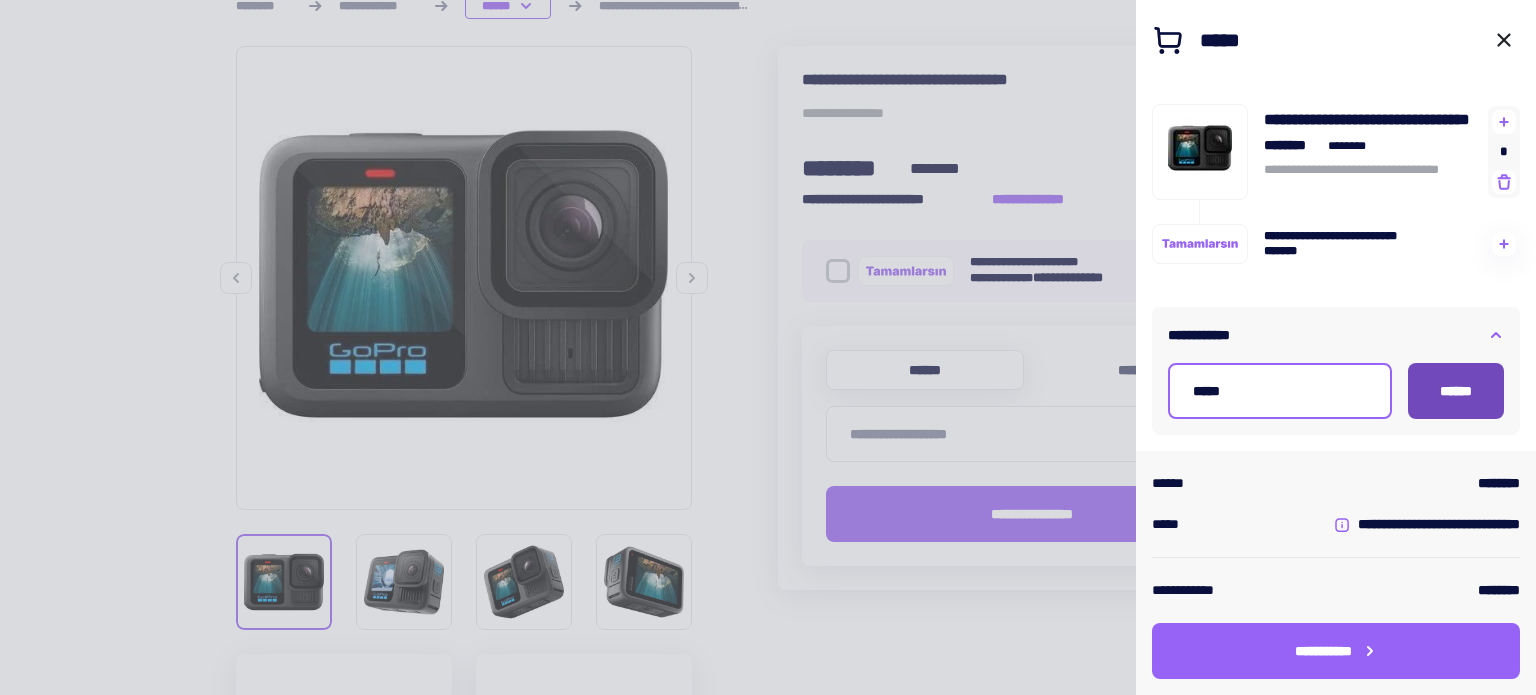 type on "*****" 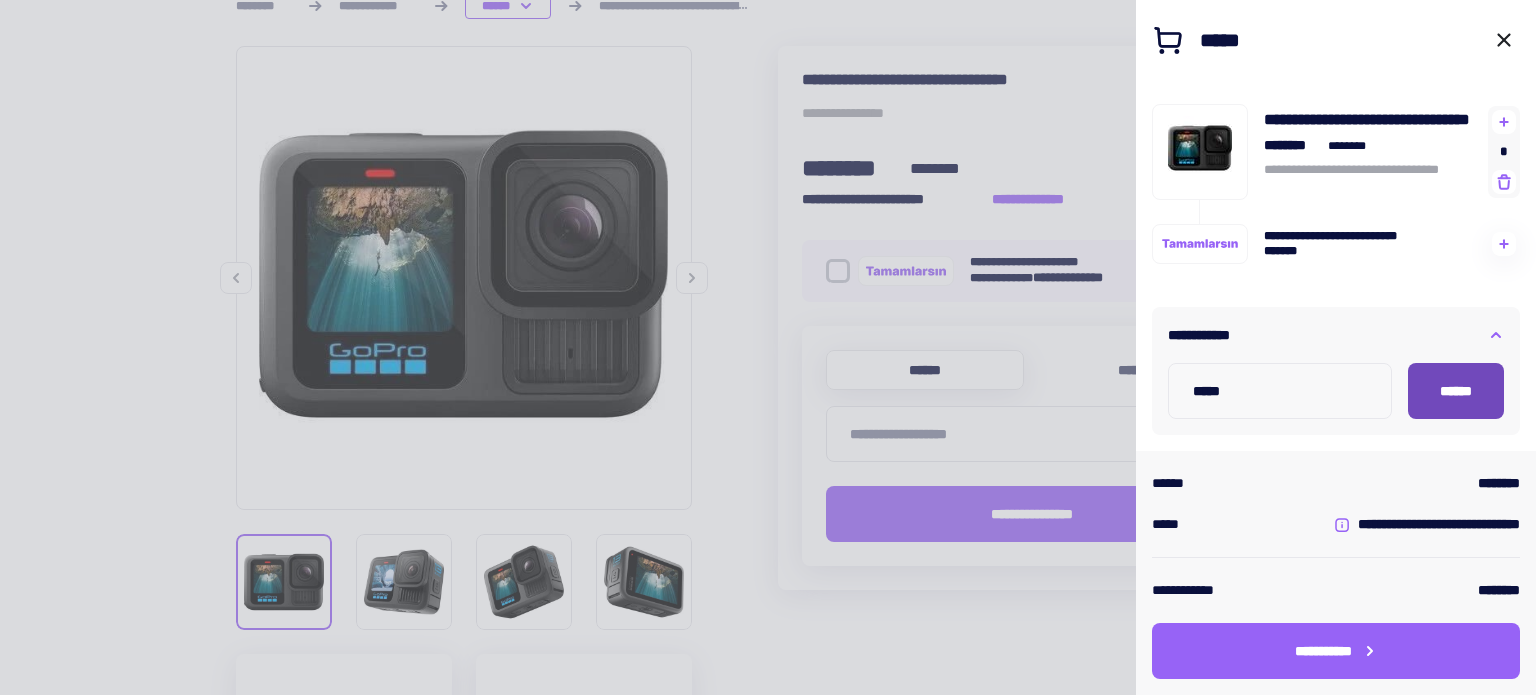 click on "******" at bounding box center (1456, 391) 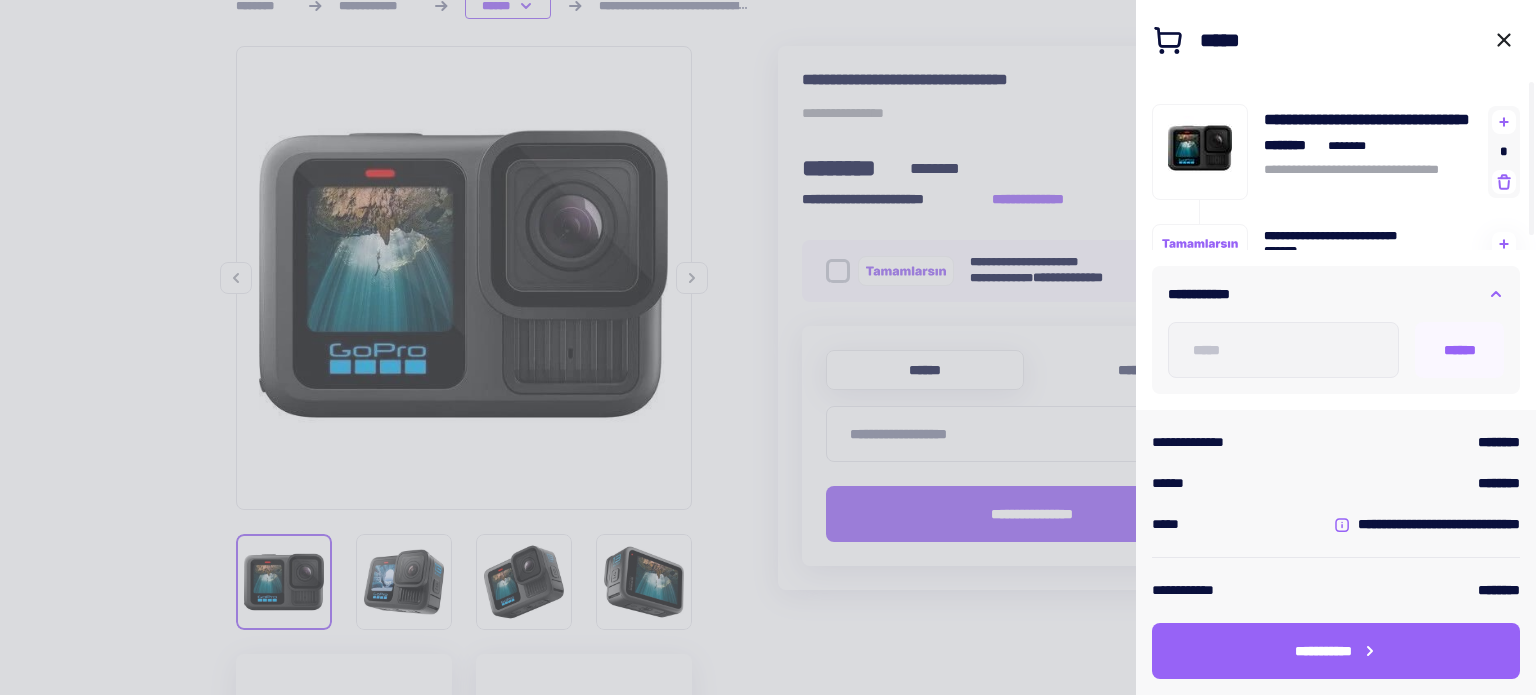 click at bounding box center [768, 347] 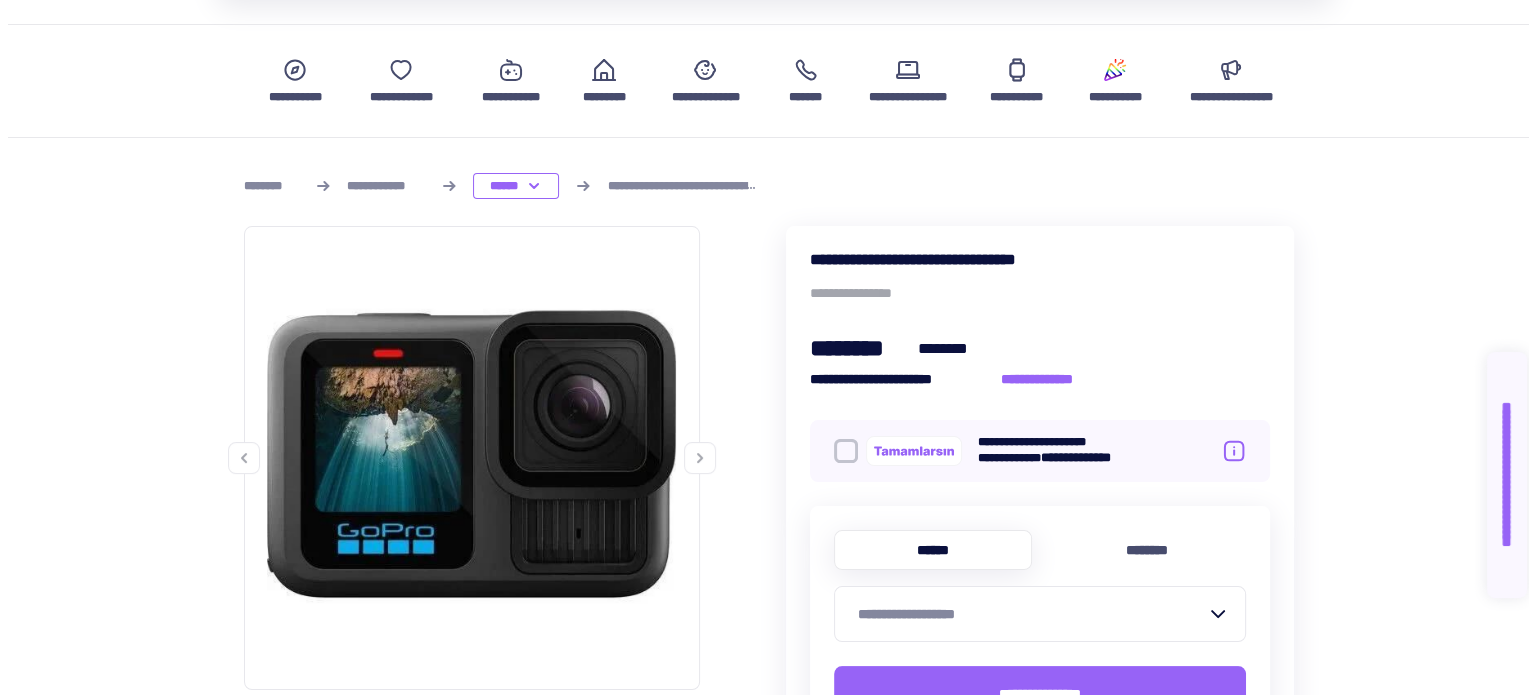 scroll, scrollTop: 0, scrollLeft: 0, axis: both 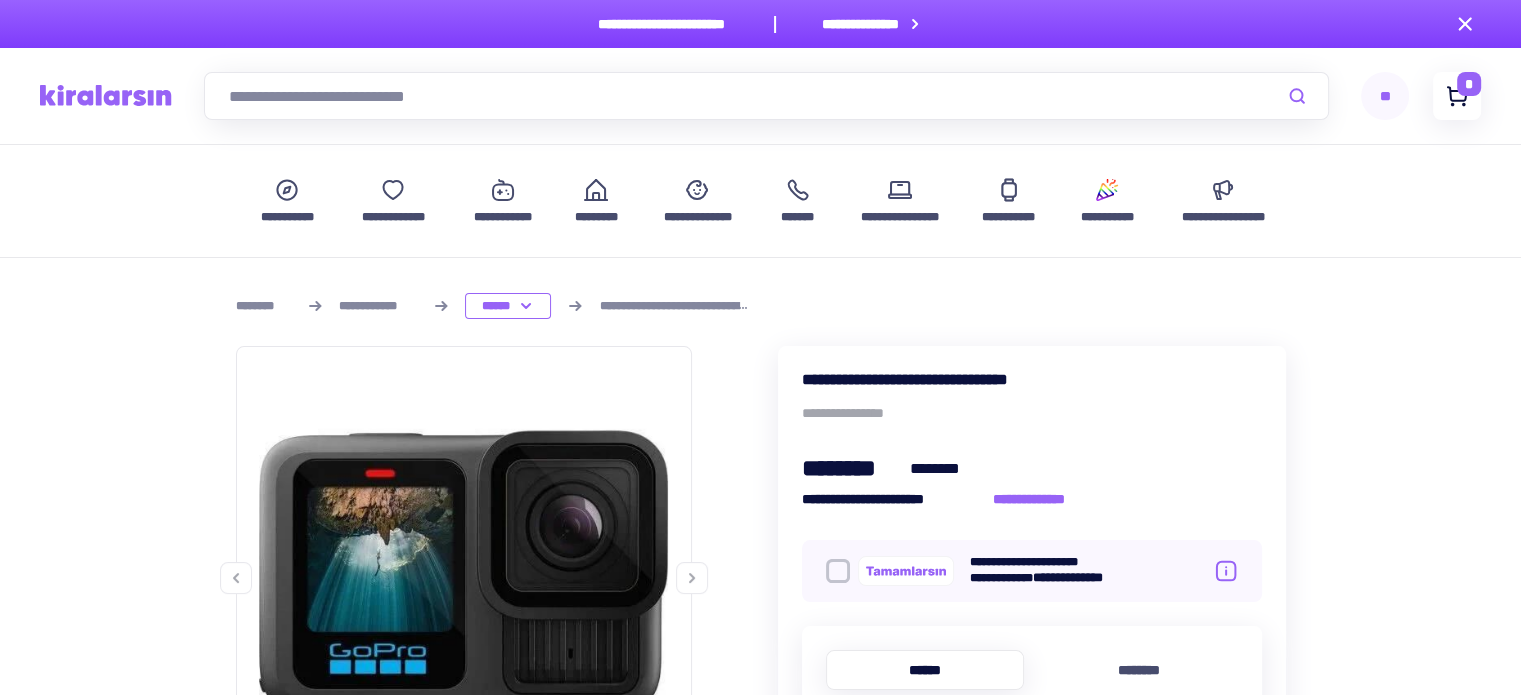 click at bounding box center [1457, 93] 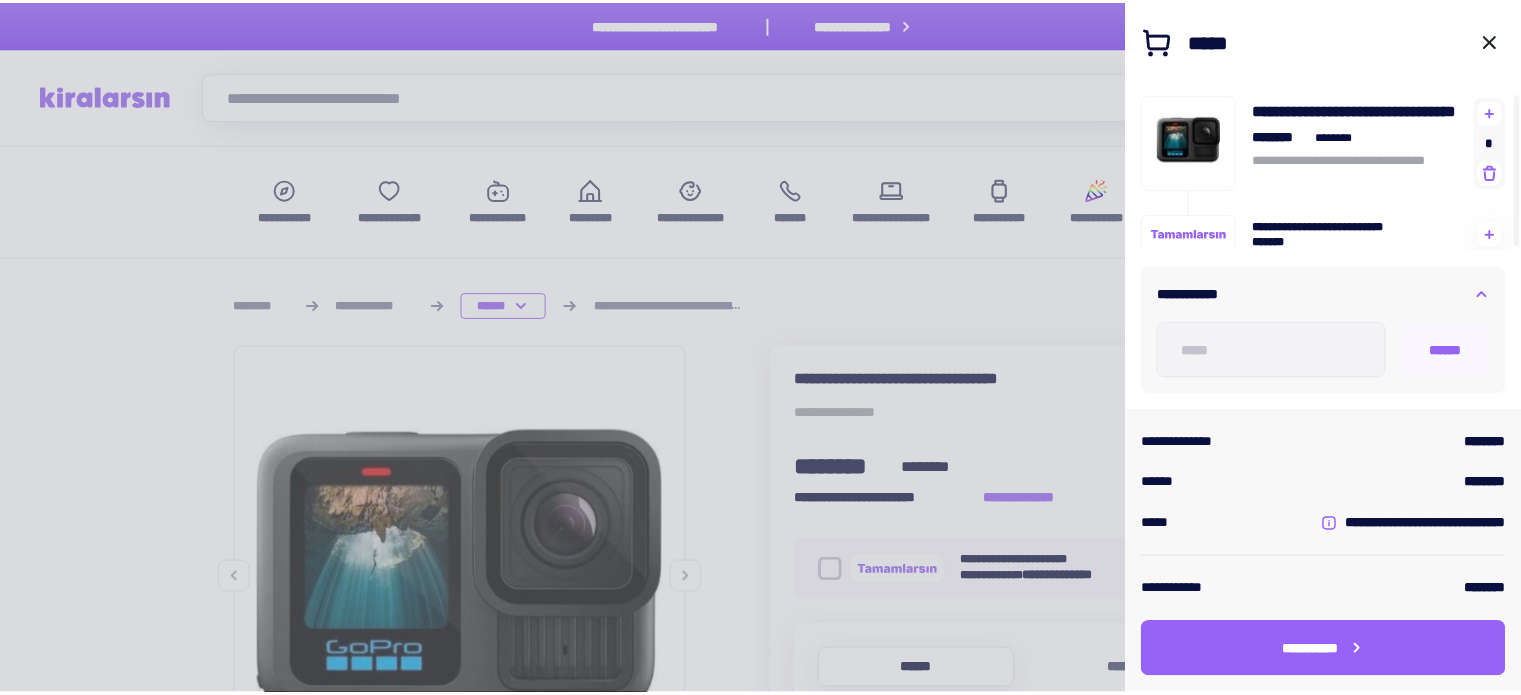 scroll, scrollTop: 13, scrollLeft: 0, axis: vertical 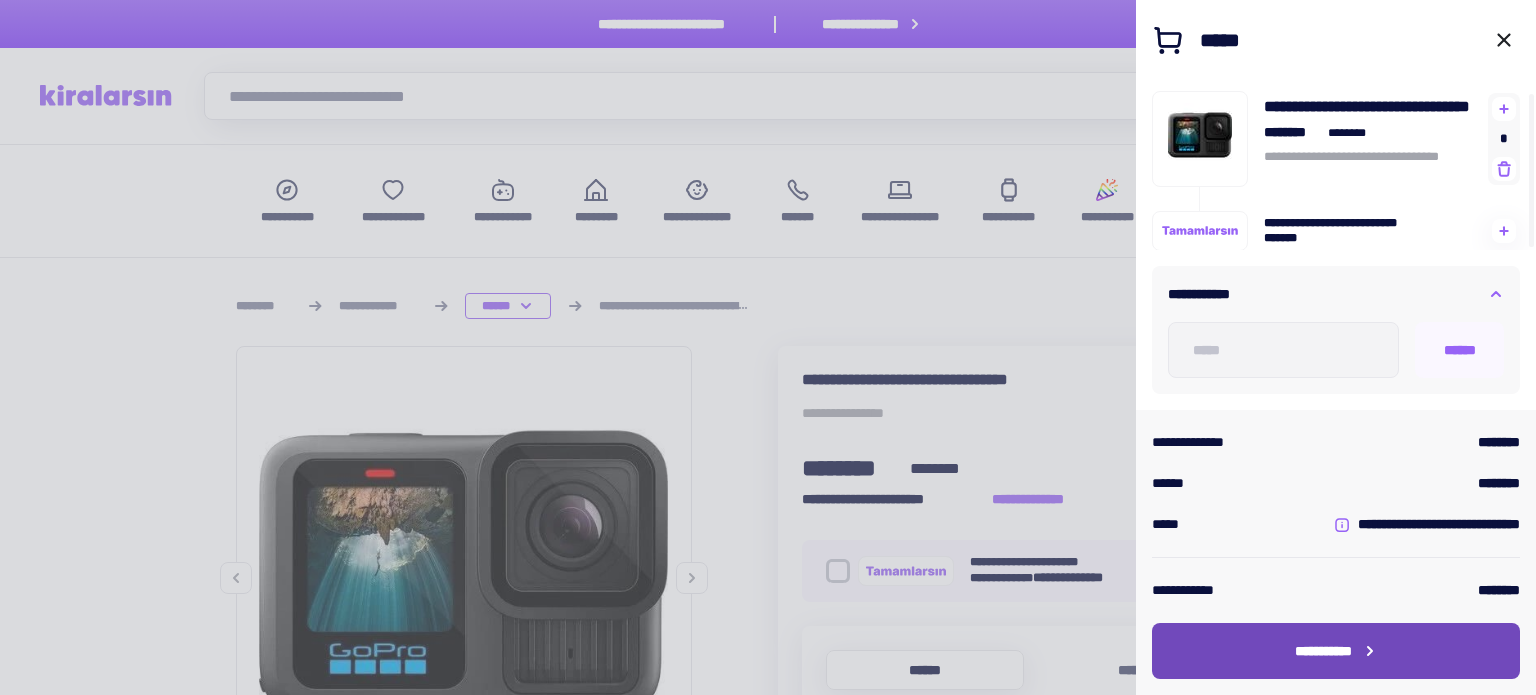 click on "**********" at bounding box center (1336, 651) 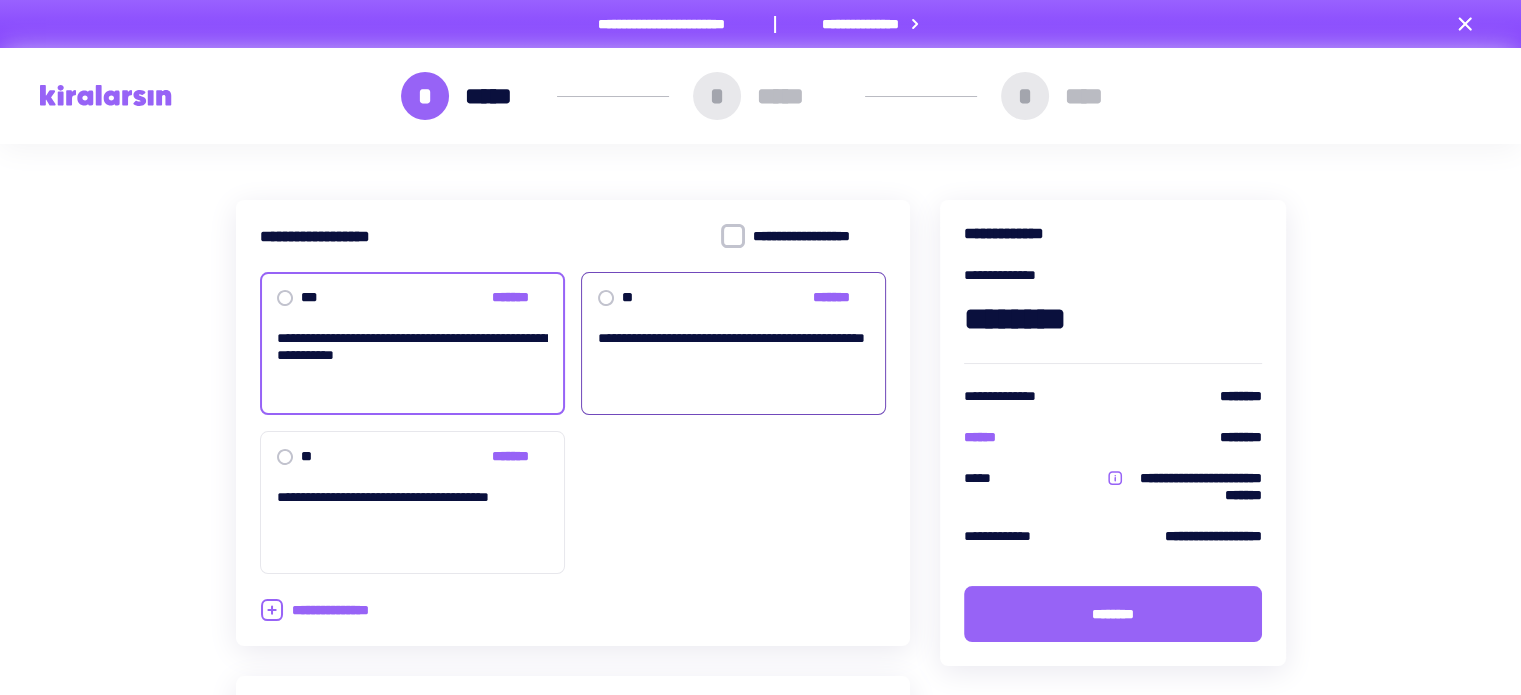 click on "**" at bounding box center (628, 297) 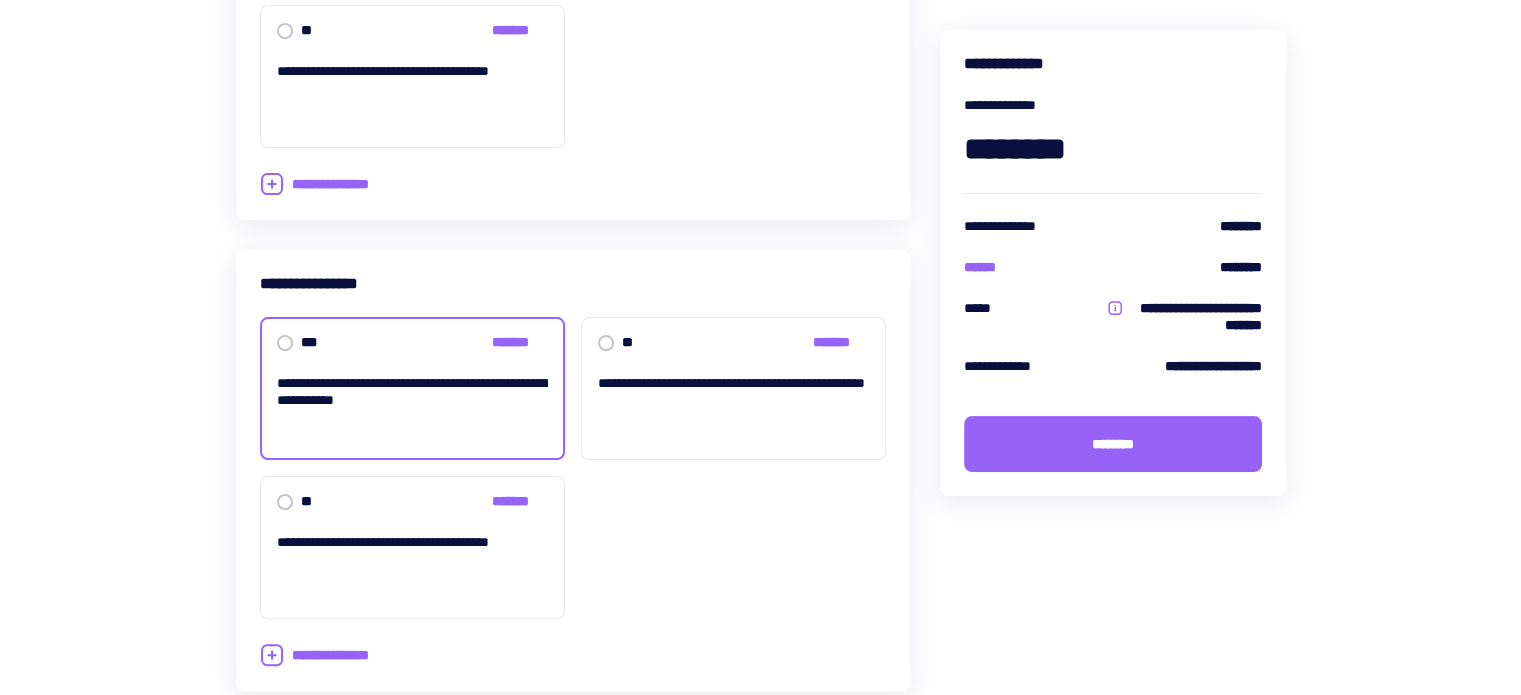scroll, scrollTop: 0, scrollLeft: 0, axis: both 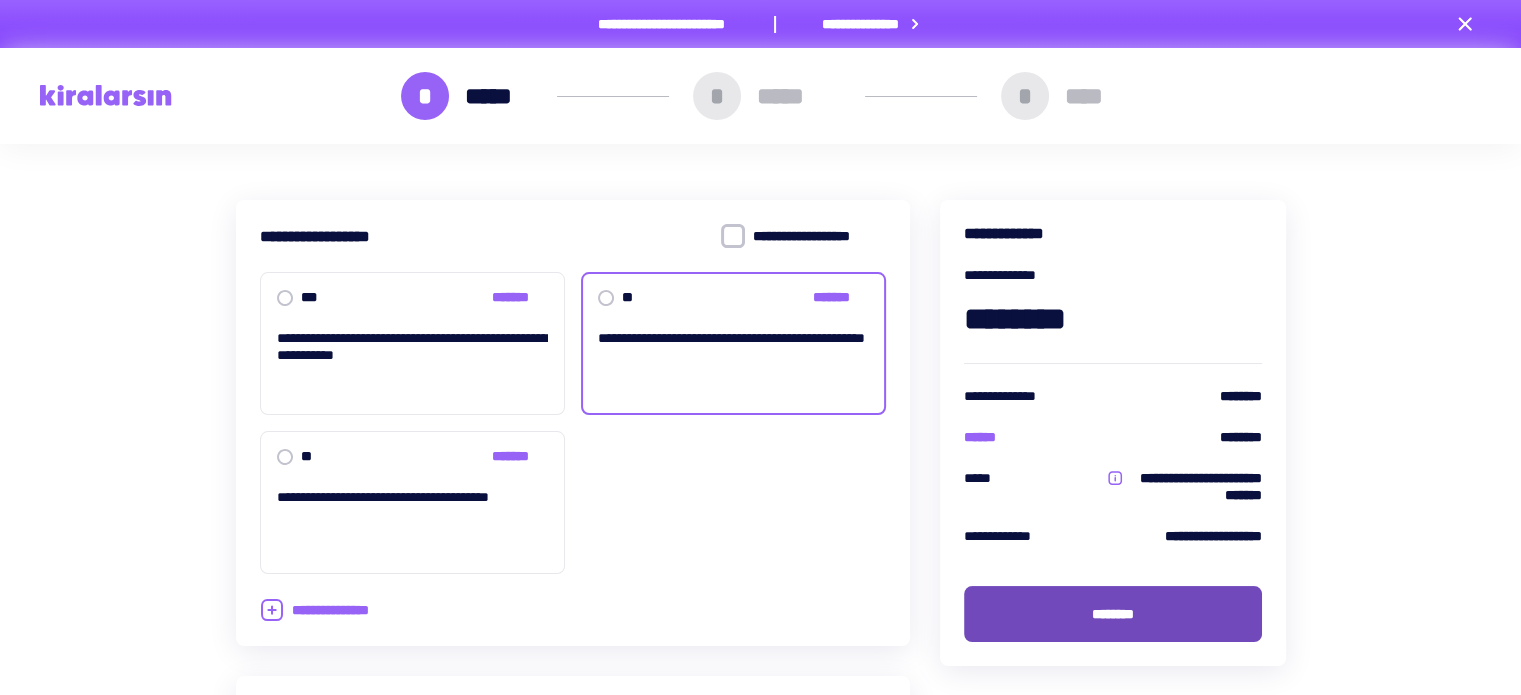 click on "********" at bounding box center [1113, 614] 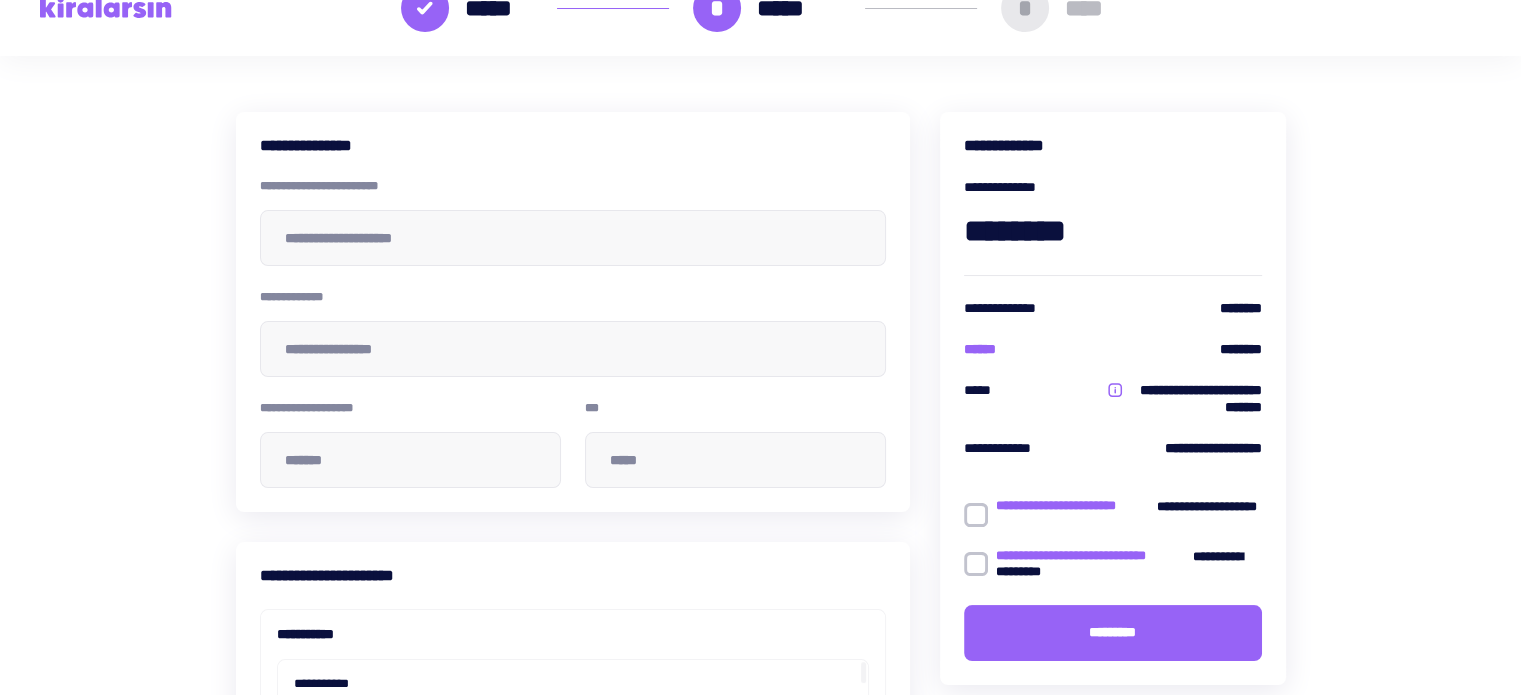 scroll, scrollTop: 0, scrollLeft: 0, axis: both 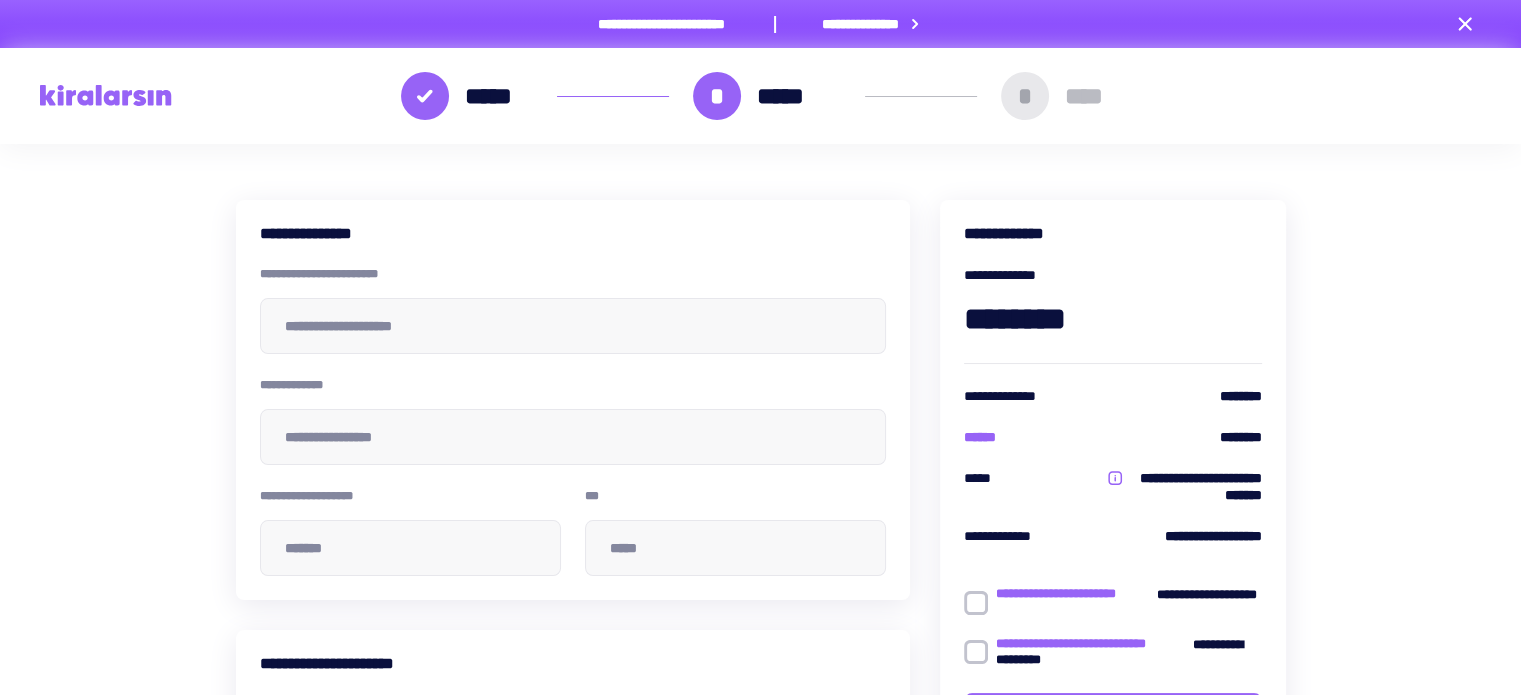 click at bounding box center [220, 96] 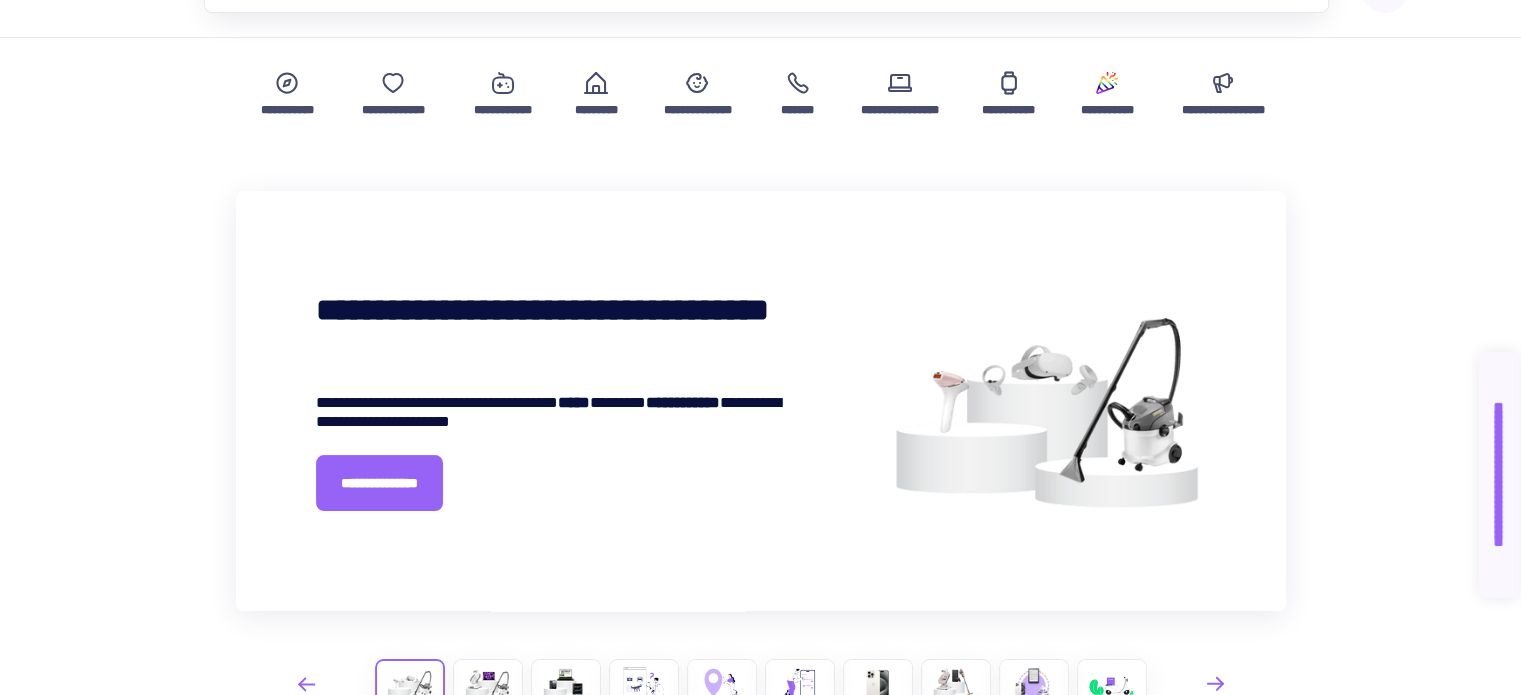 scroll, scrollTop: 0, scrollLeft: 0, axis: both 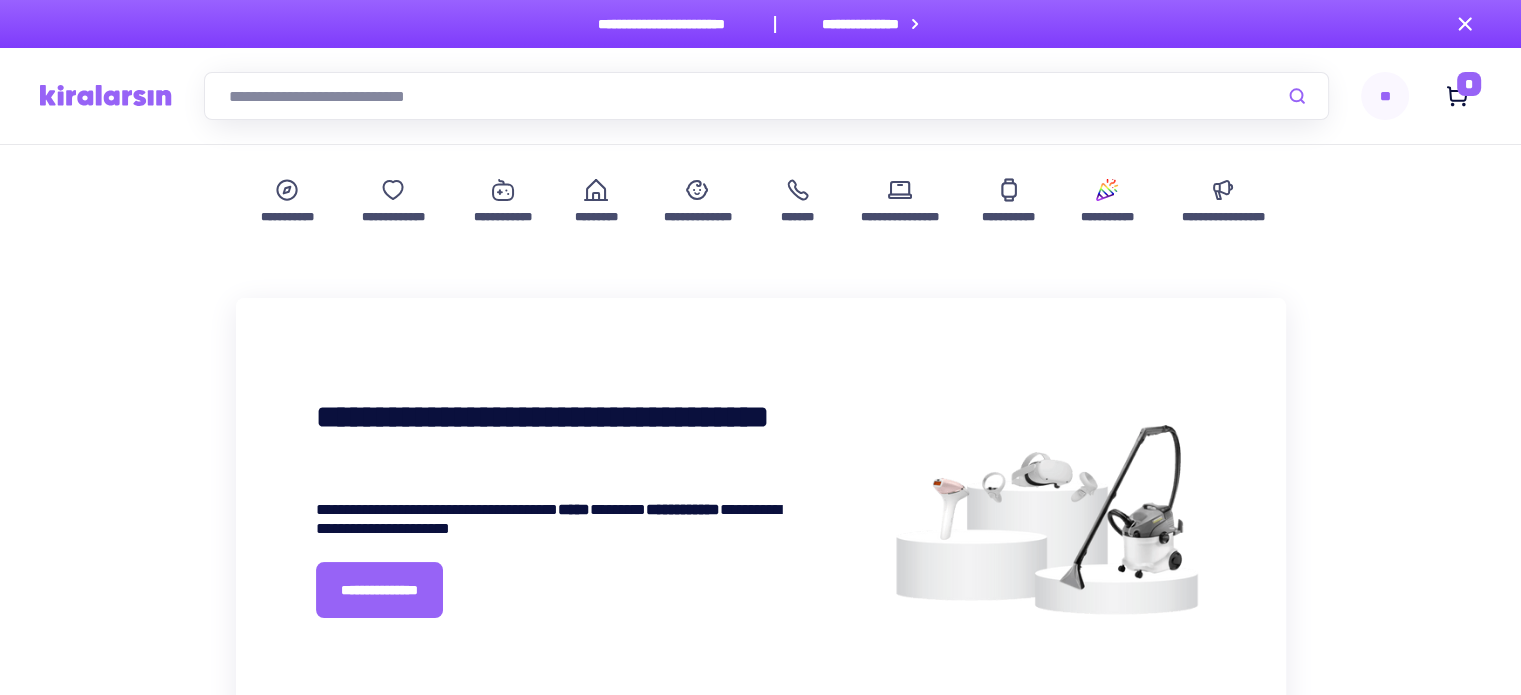 click at bounding box center [766, 96] 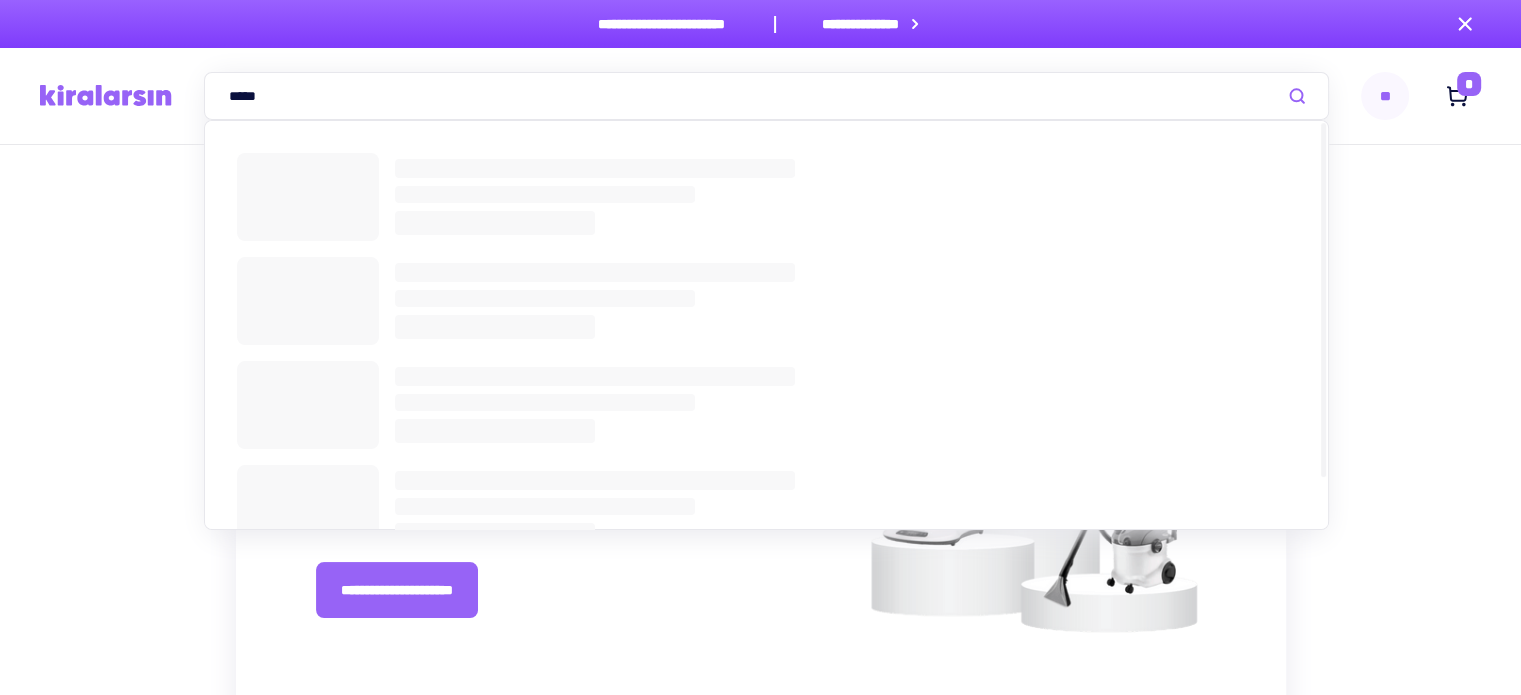type on "*****" 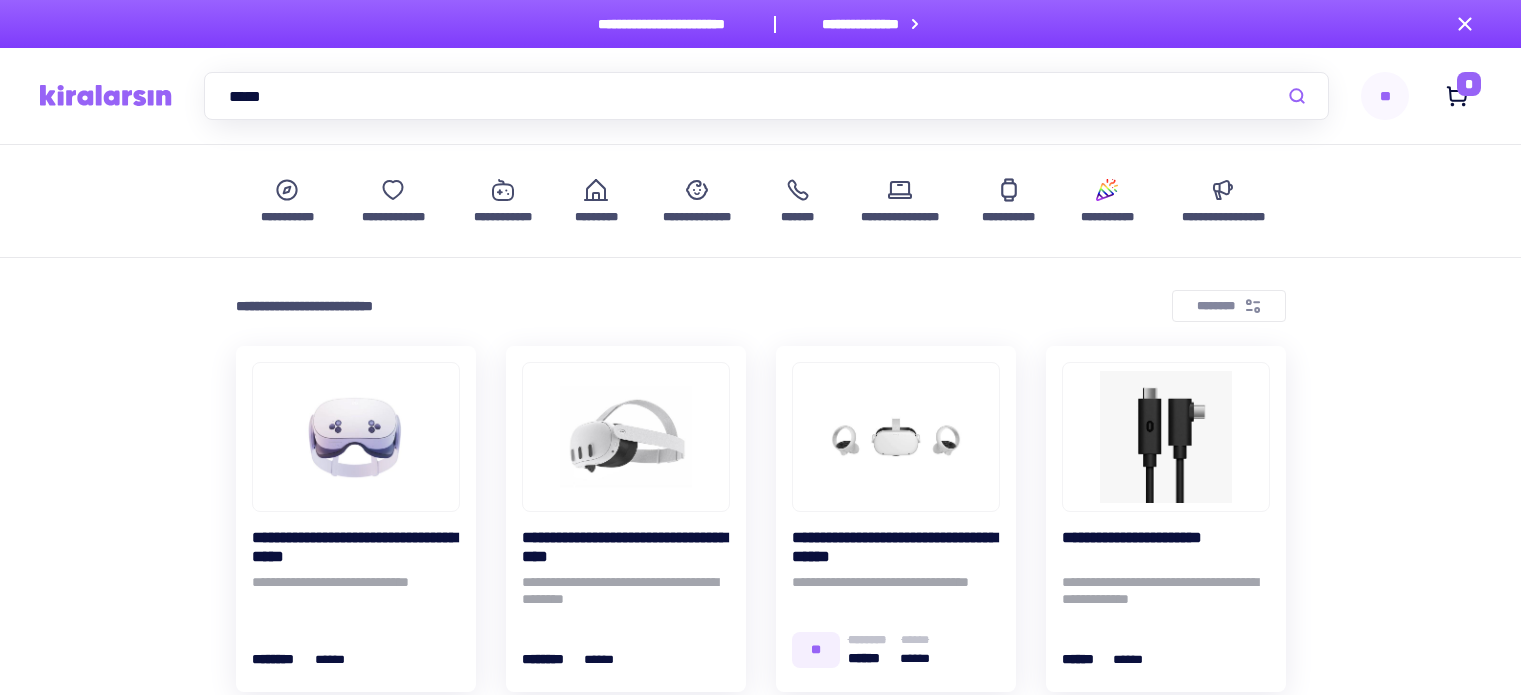 scroll, scrollTop: 0, scrollLeft: 0, axis: both 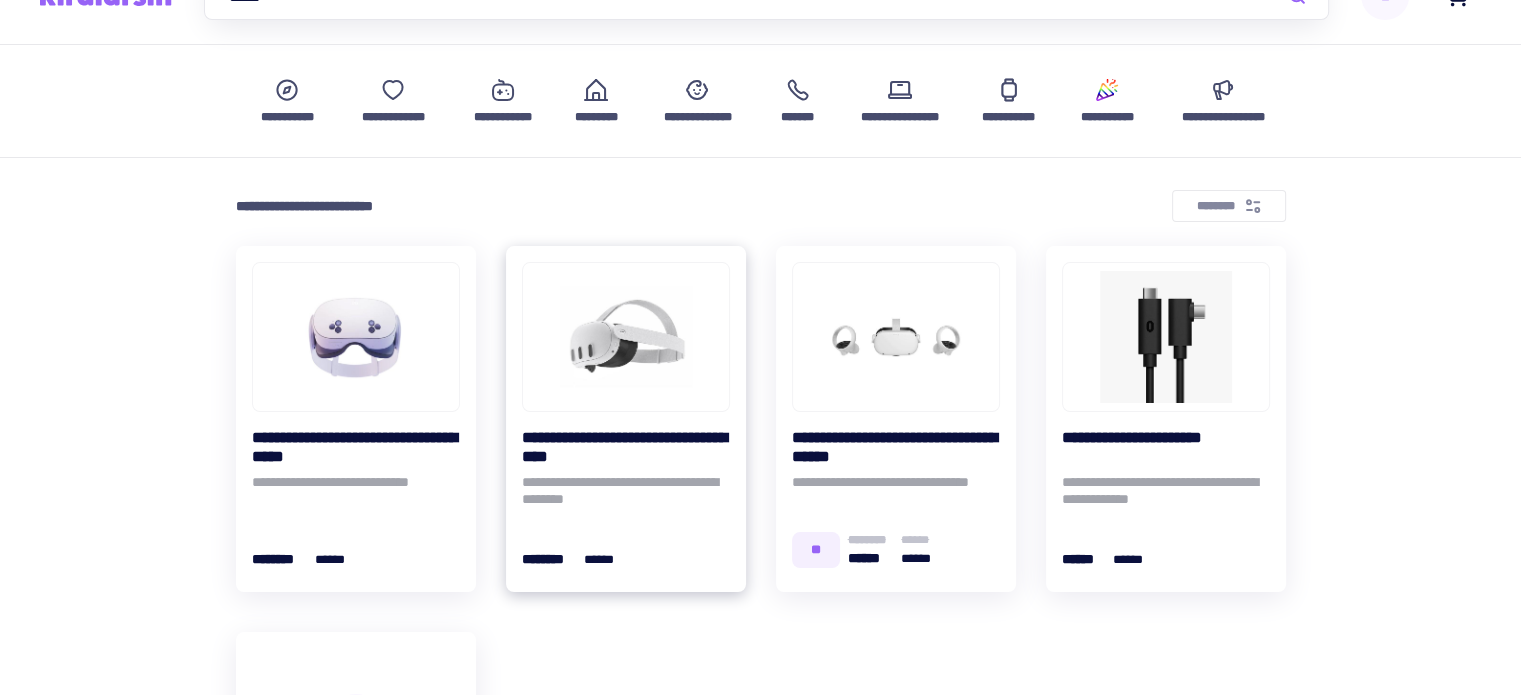 click on "**********" at bounding box center [626, 447] 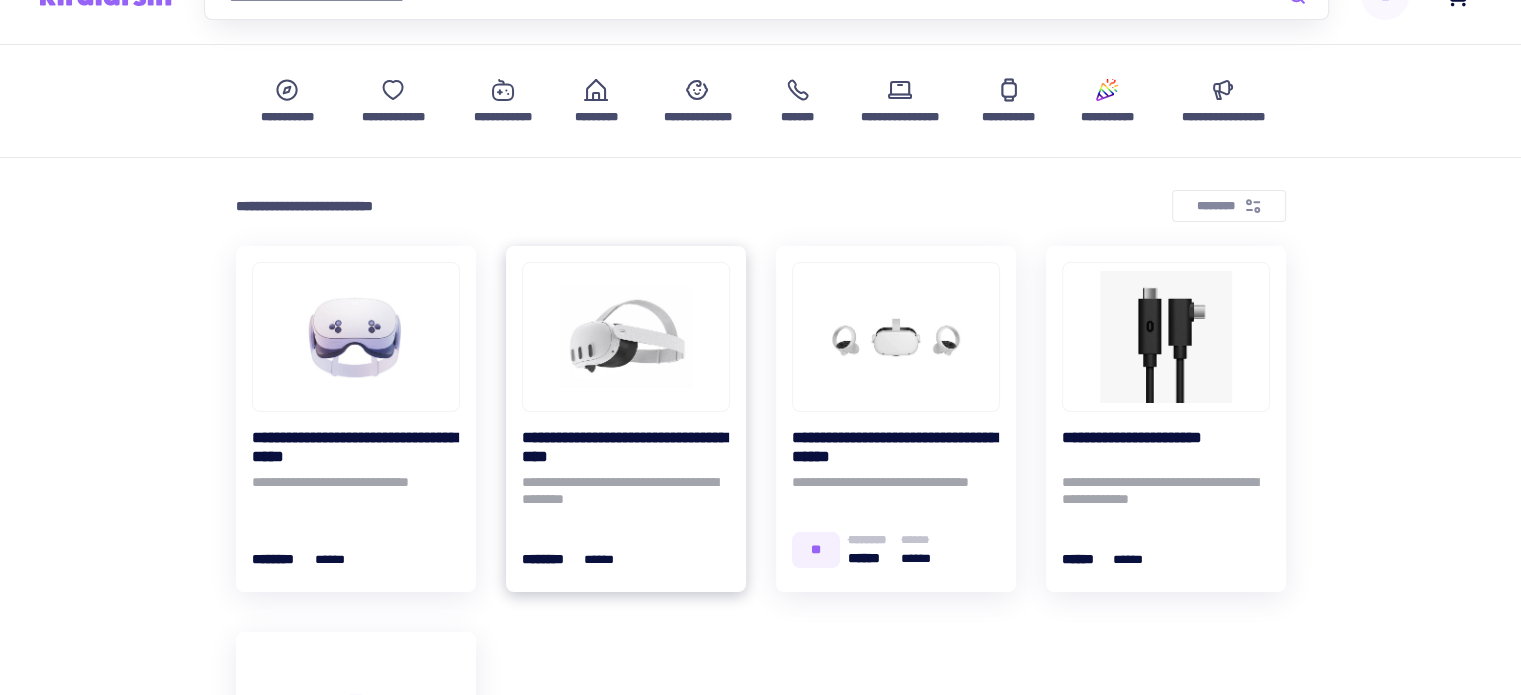 scroll, scrollTop: 0, scrollLeft: 0, axis: both 